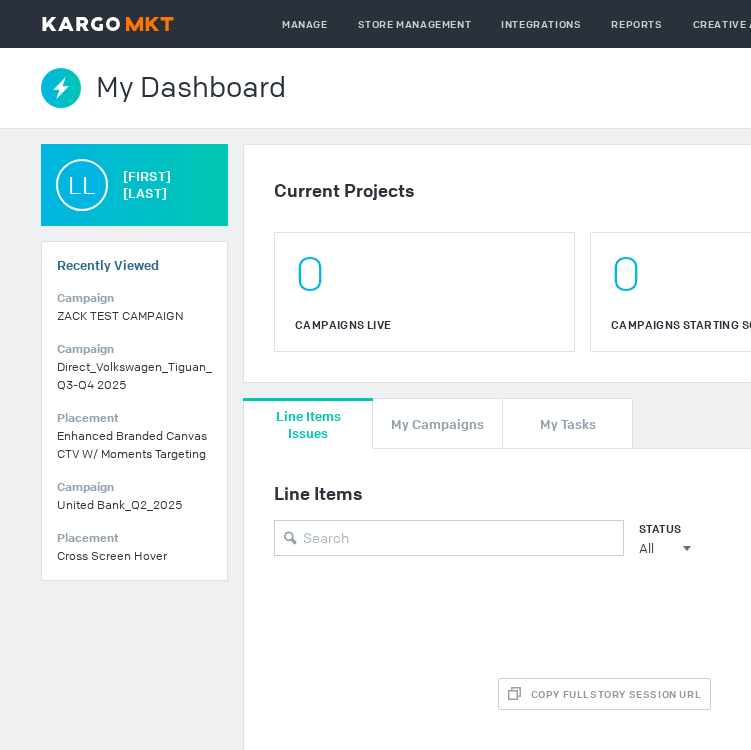 scroll, scrollTop: 0, scrollLeft: 0, axis: both 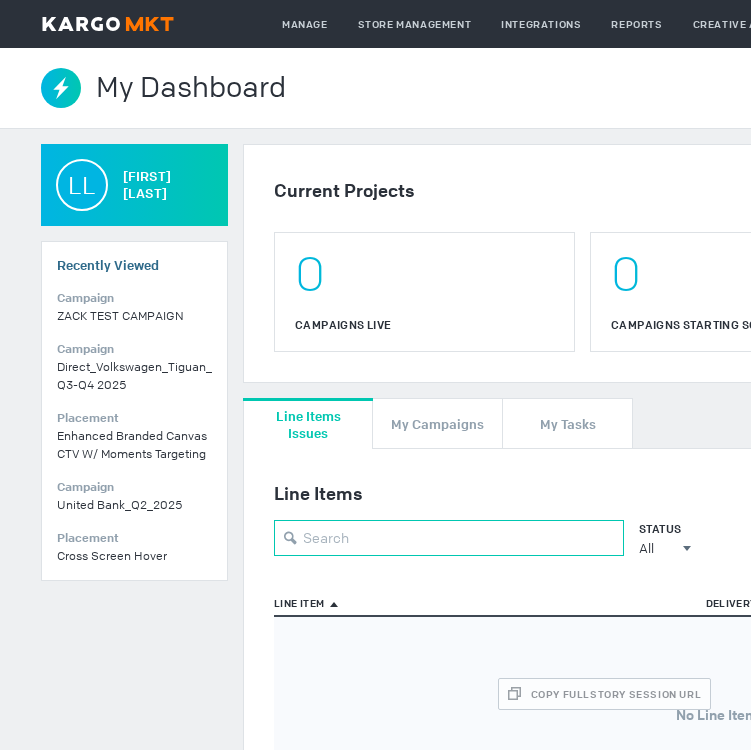 click at bounding box center (449, 538) 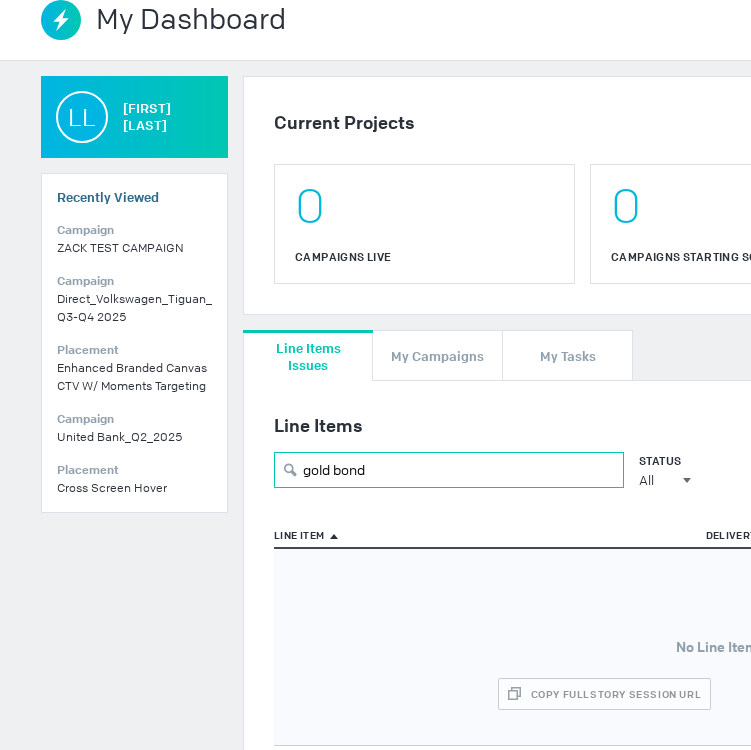 scroll, scrollTop: 0, scrollLeft: 0, axis: both 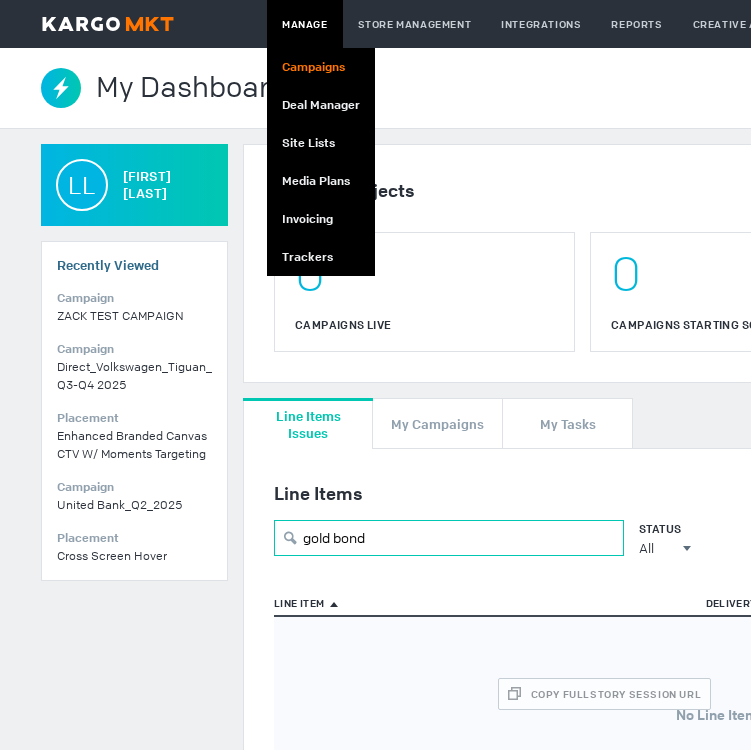 type on "gold bond" 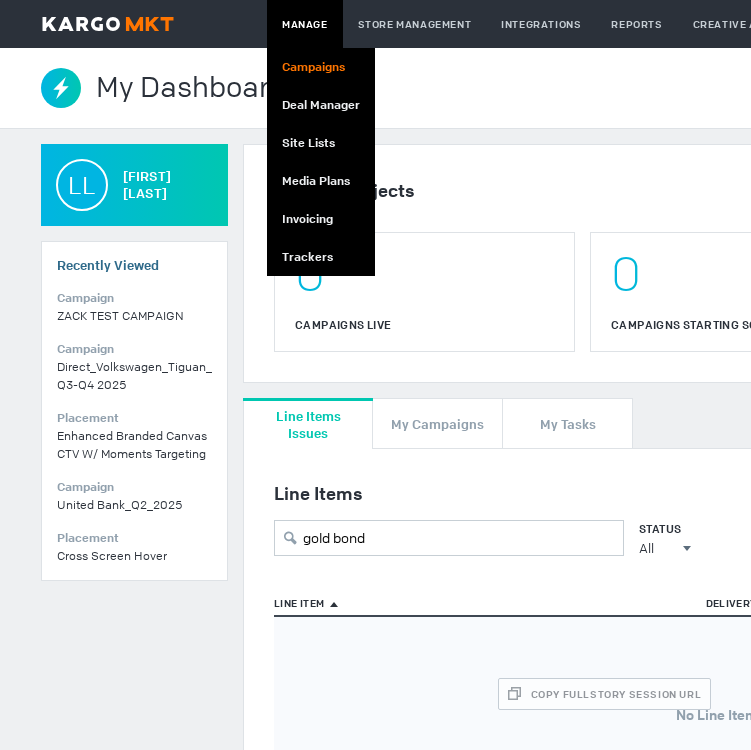 click on "Campaigns" at bounding box center (321, 67) 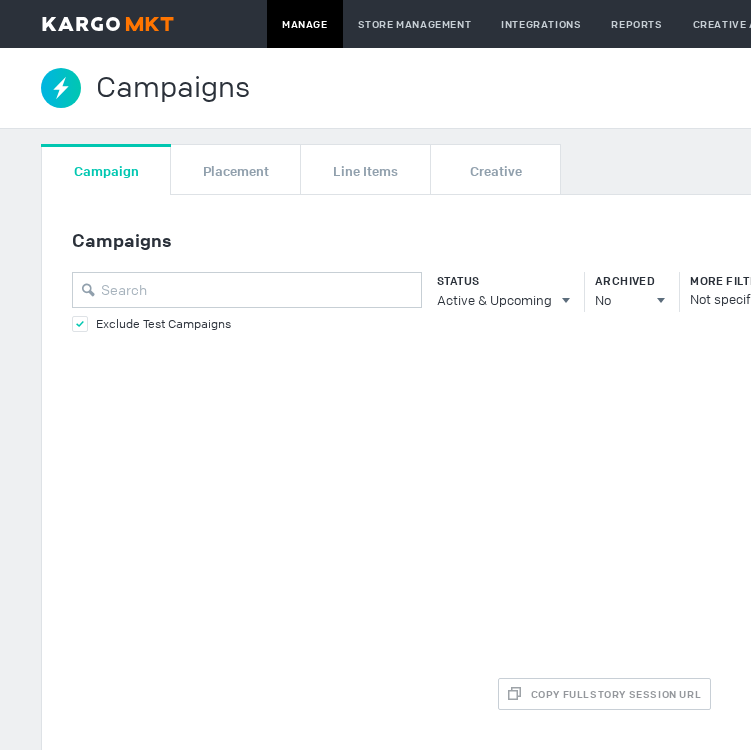 scroll, scrollTop: 0, scrollLeft: 0, axis: both 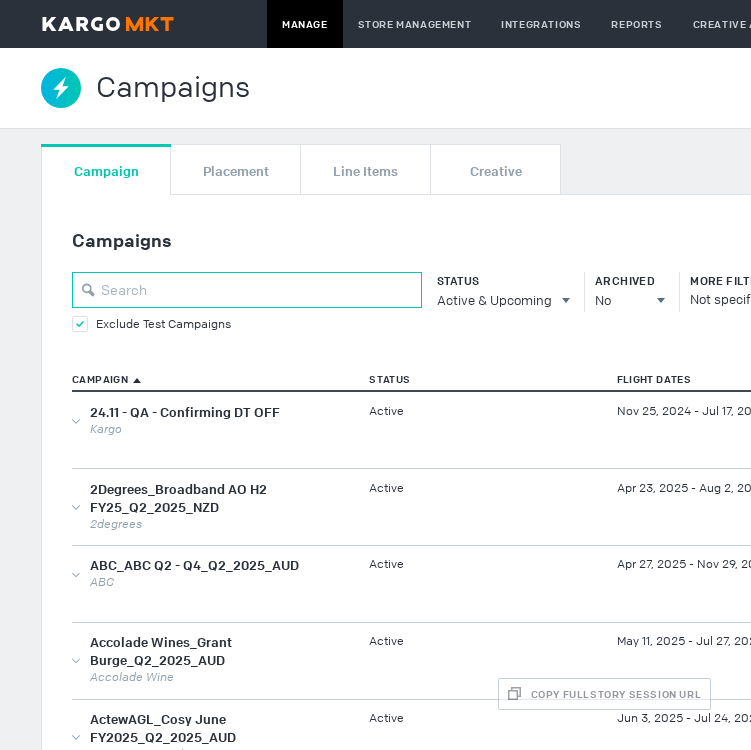 click at bounding box center [247, 290] 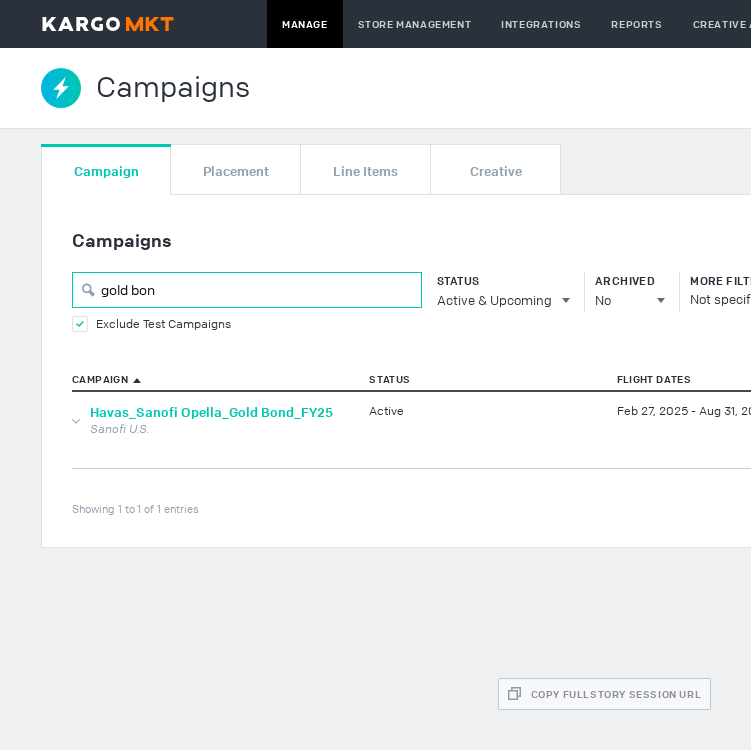 type on "gold bon" 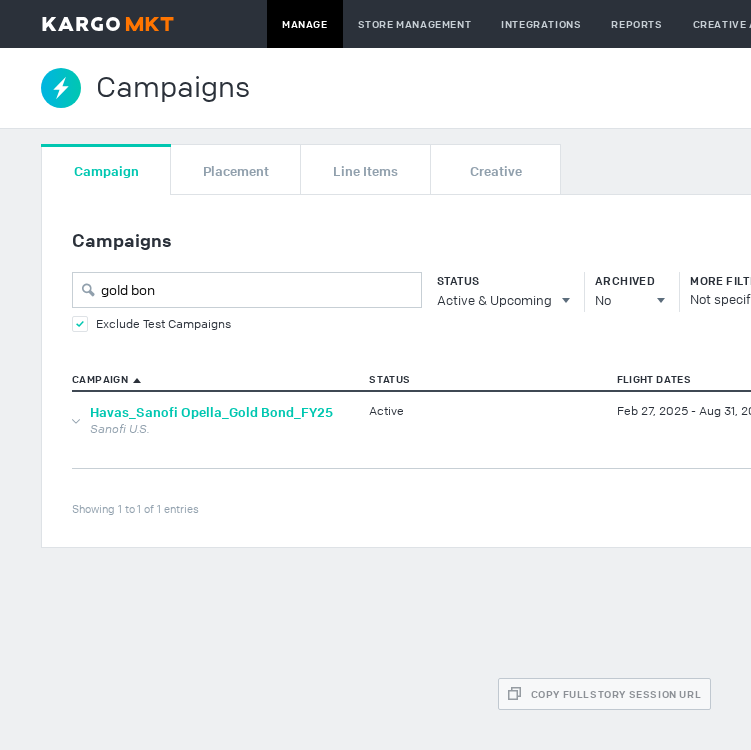 click on "Havas_Sanofi Opella_Gold Bond_FY25" at bounding box center (211, 412) 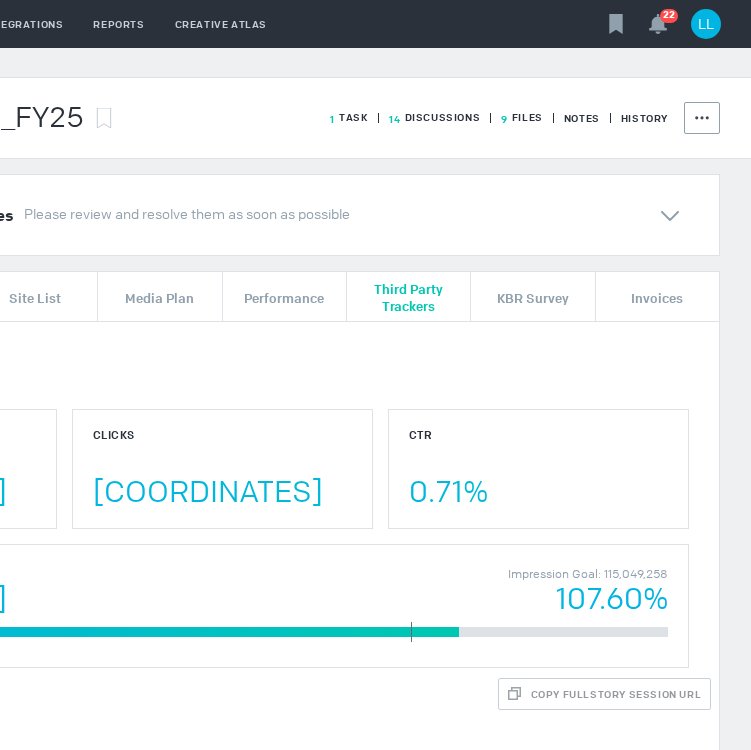scroll, scrollTop: 0, scrollLeft: 0, axis: both 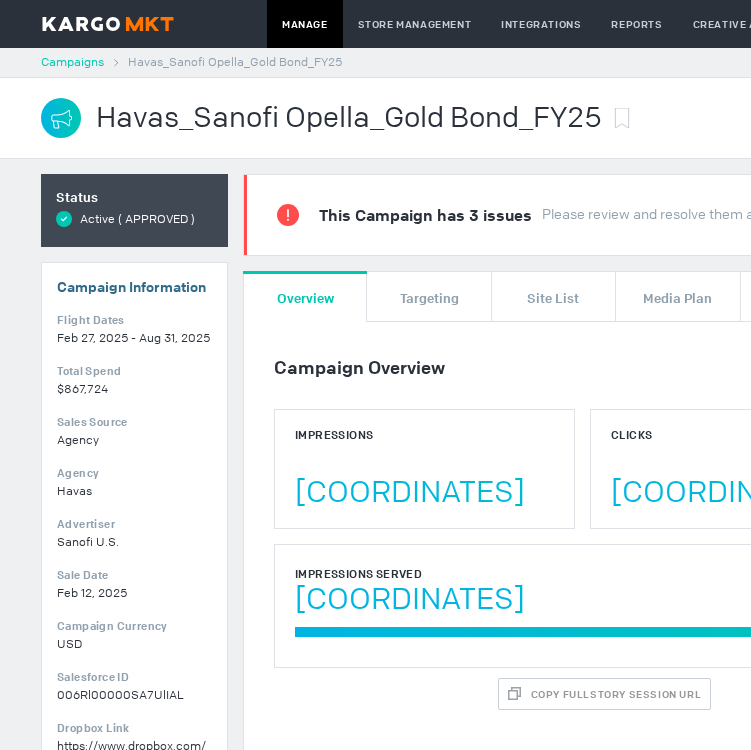 click on "Campaigns" at bounding box center (72, 62) 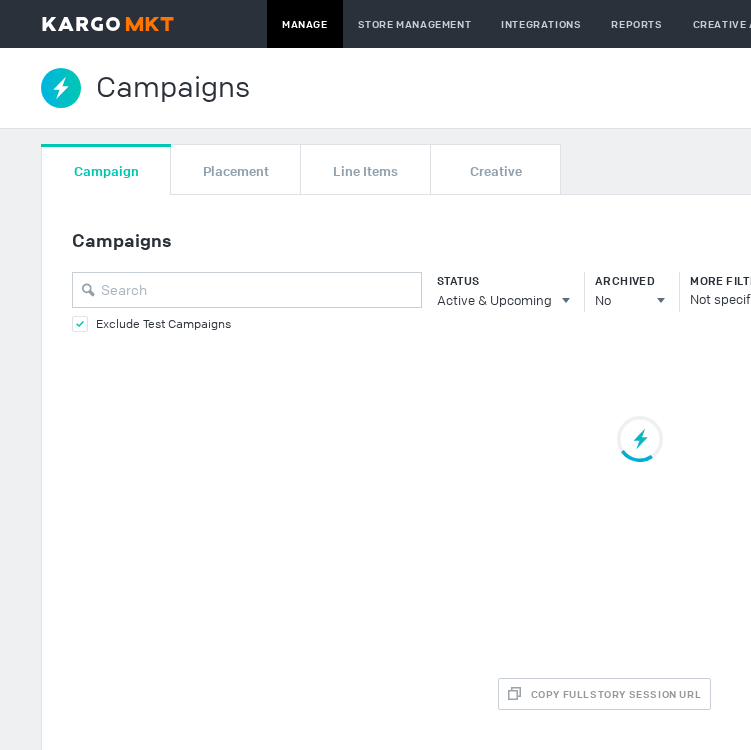 scroll, scrollTop: 26, scrollLeft: 0, axis: vertical 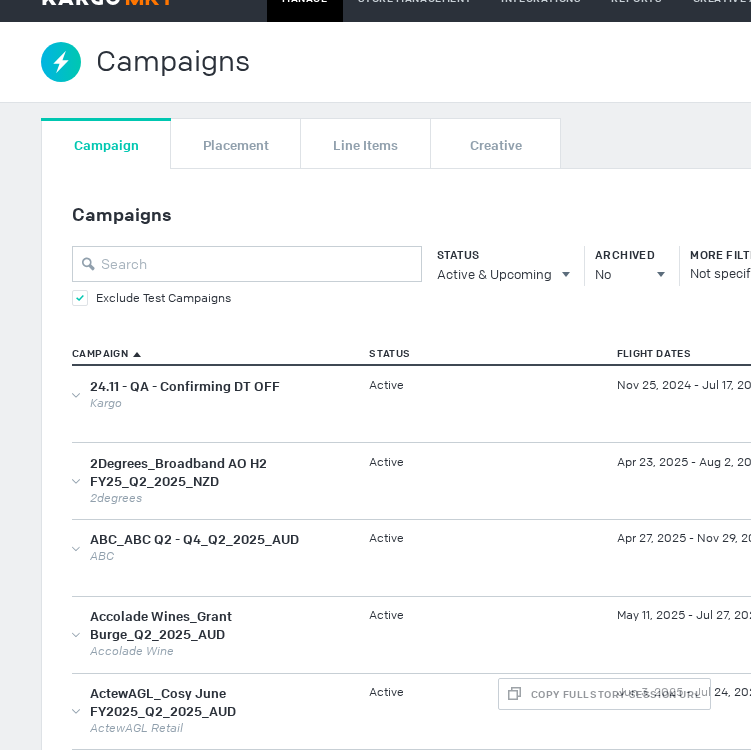 click at bounding box center [80, 298] 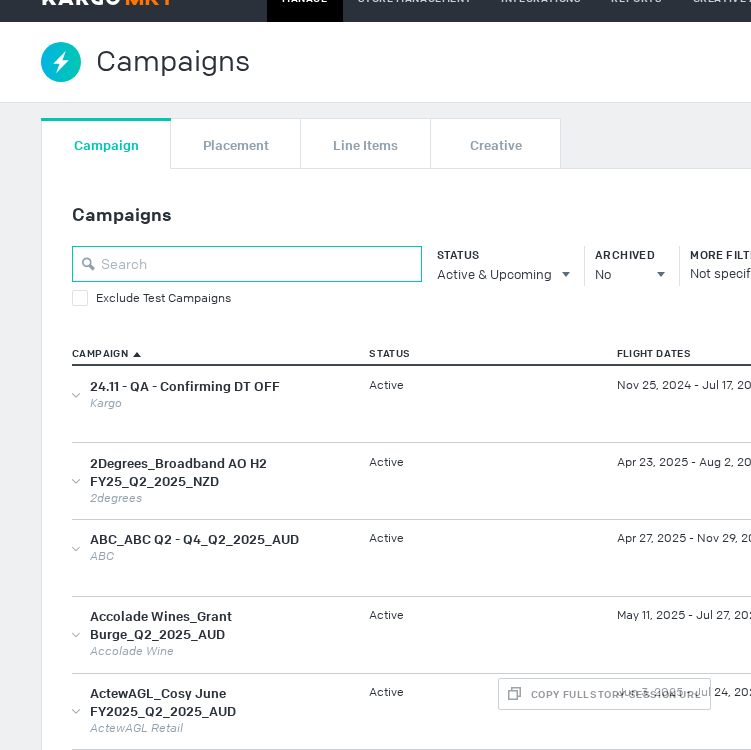 click at bounding box center [247, 264] 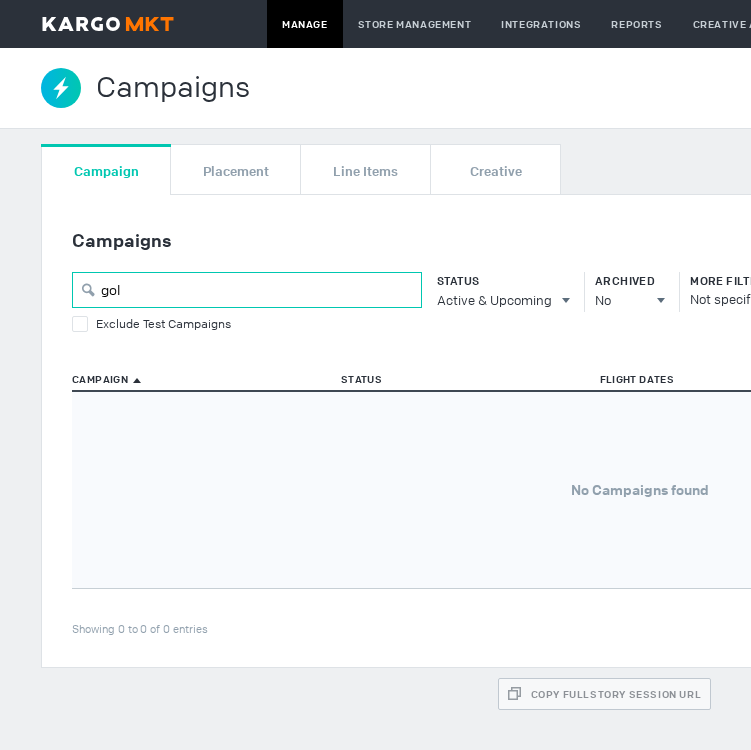 scroll, scrollTop: 0, scrollLeft: 0, axis: both 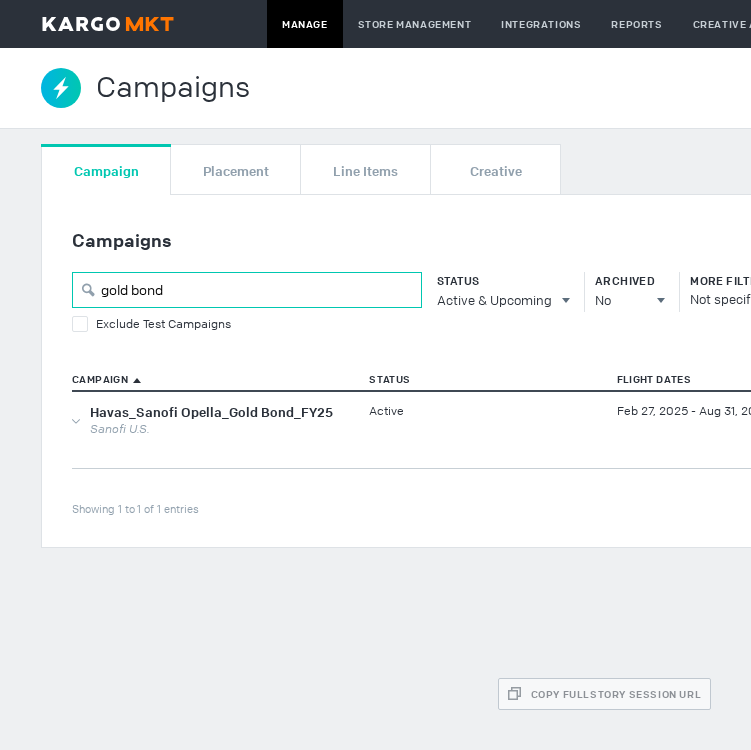 type on "[BRAND]" 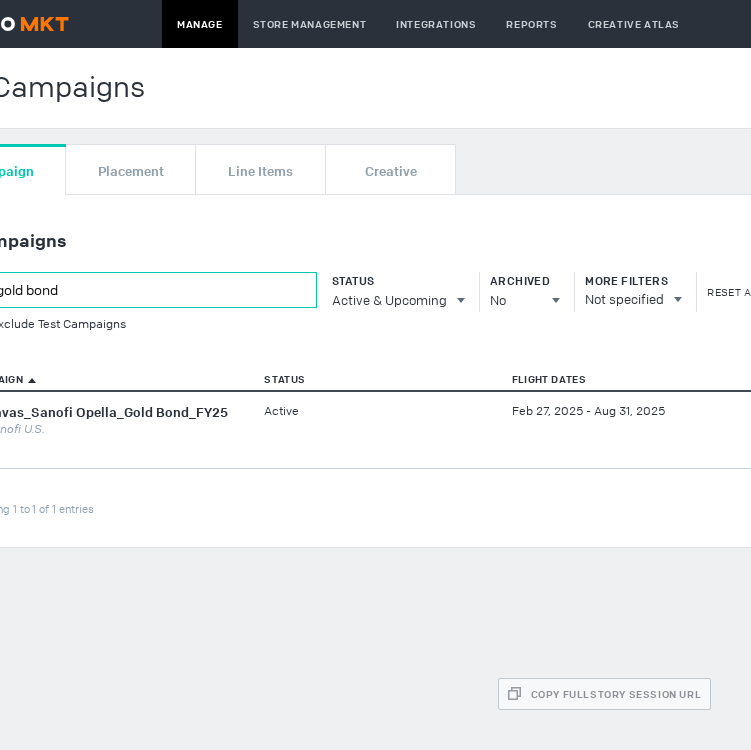 scroll, scrollTop: 0, scrollLeft: 104, axis: horizontal 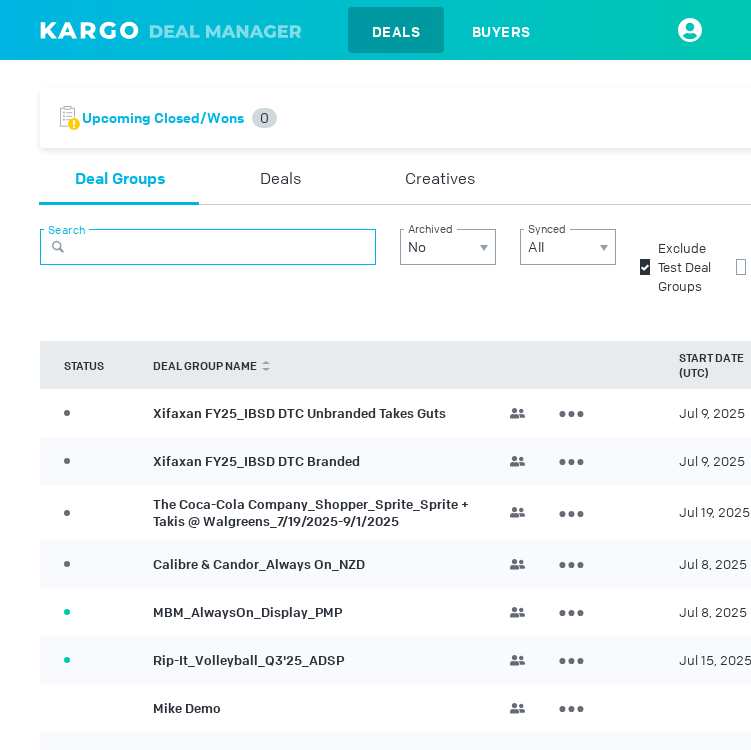 click at bounding box center (208, 247) 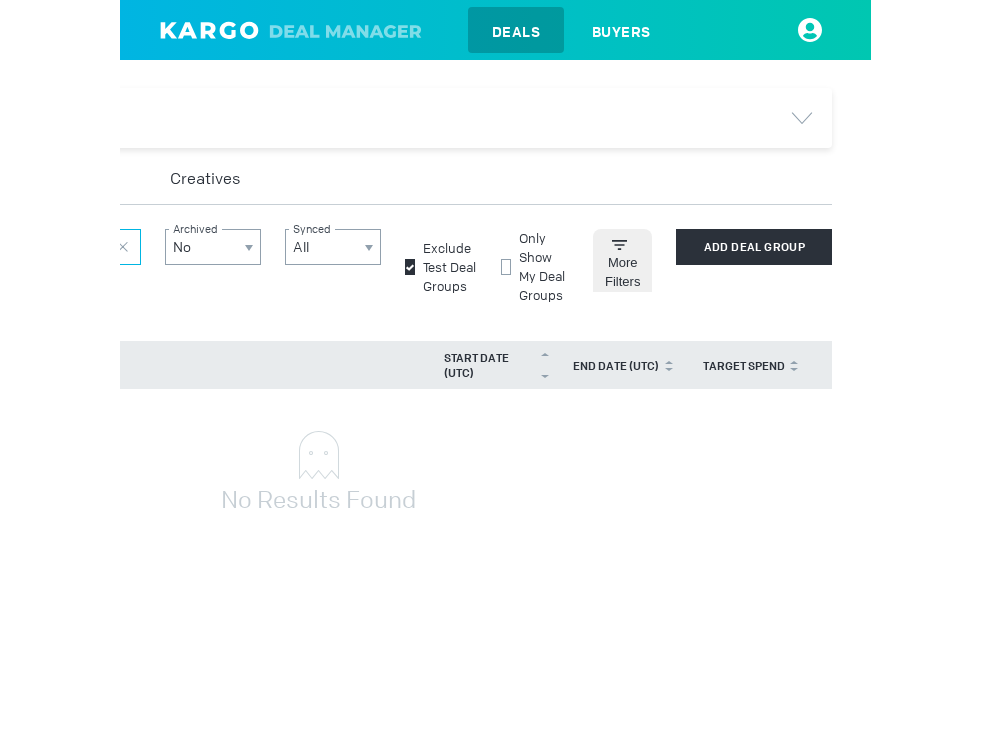 scroll, scrollTop: 0, scrollLeft: 0, axis: both 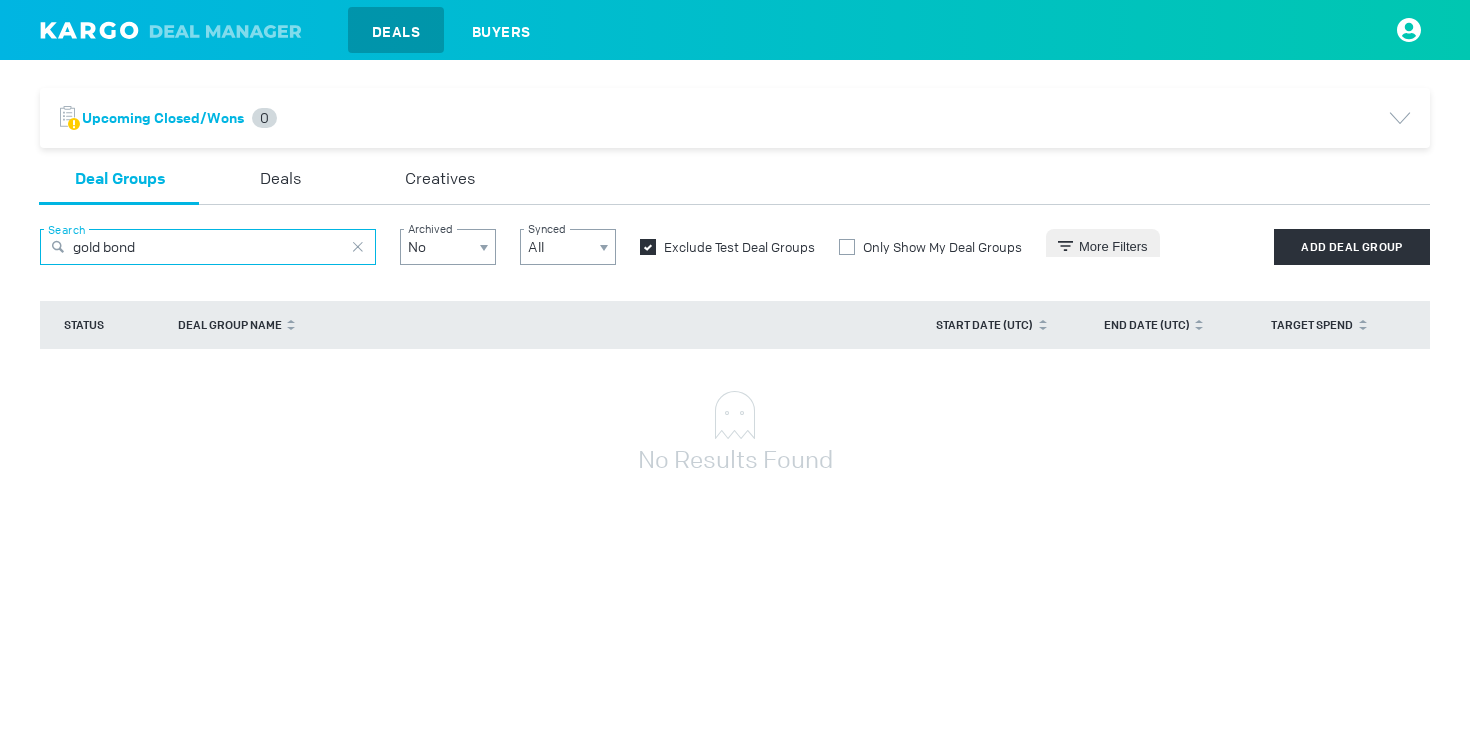 type on "gold bond" 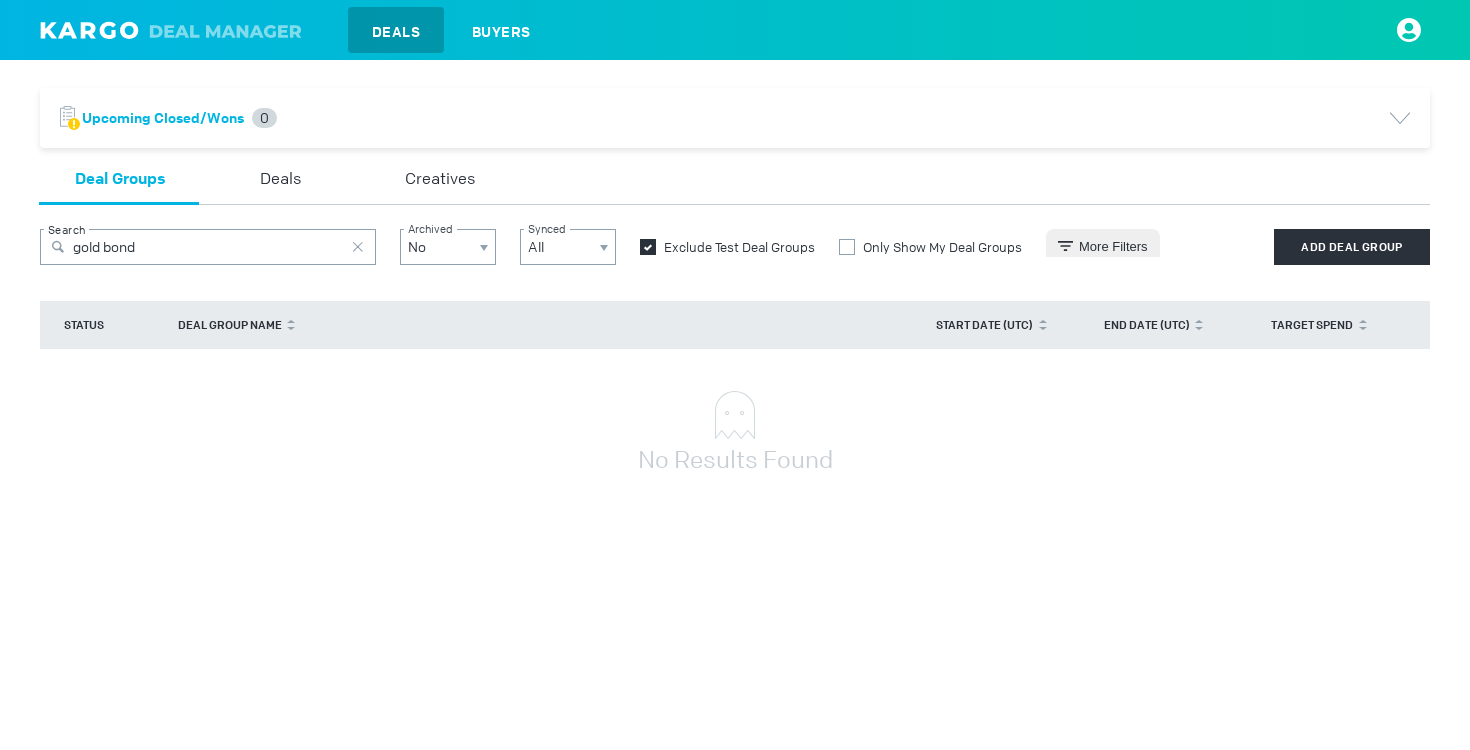 click at bounding box center [358, 247] 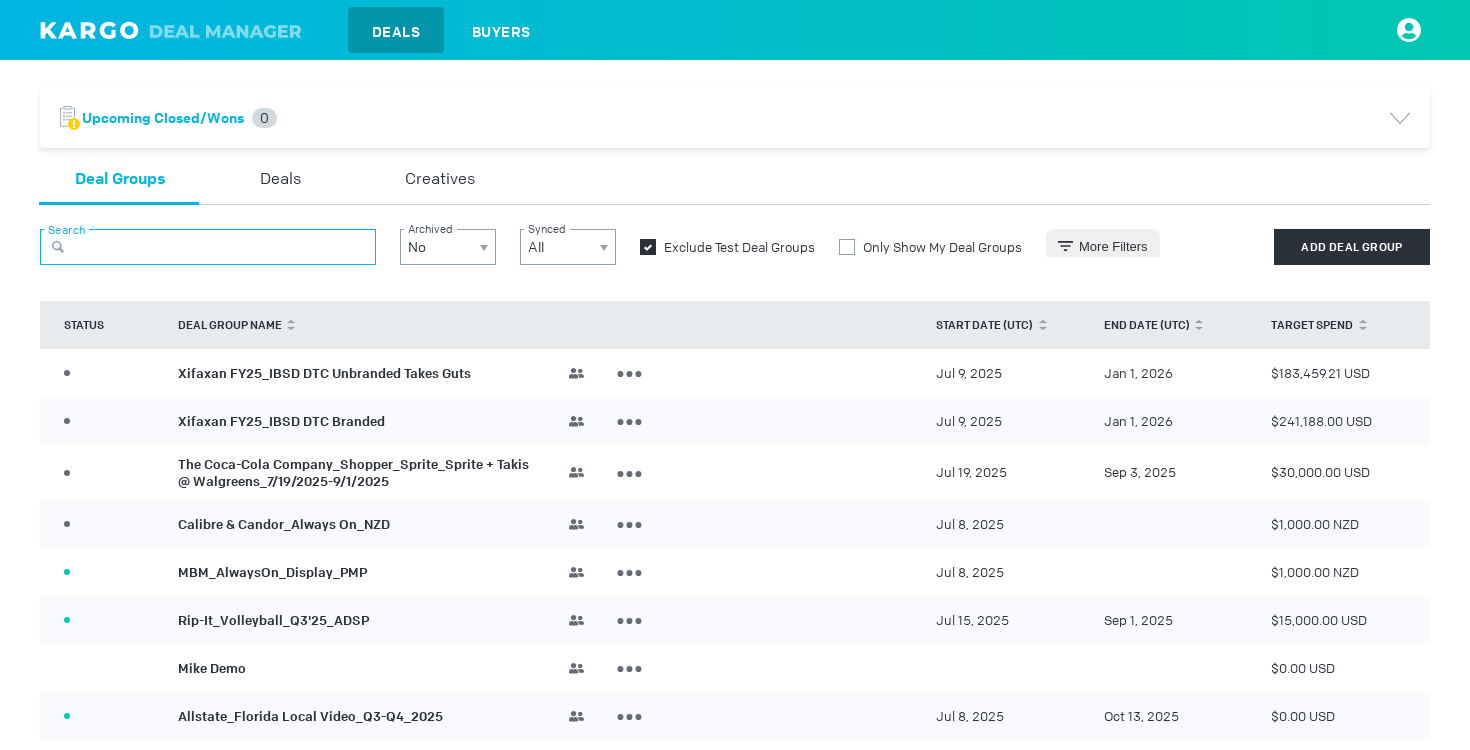 click at bounding box center (208, 247) 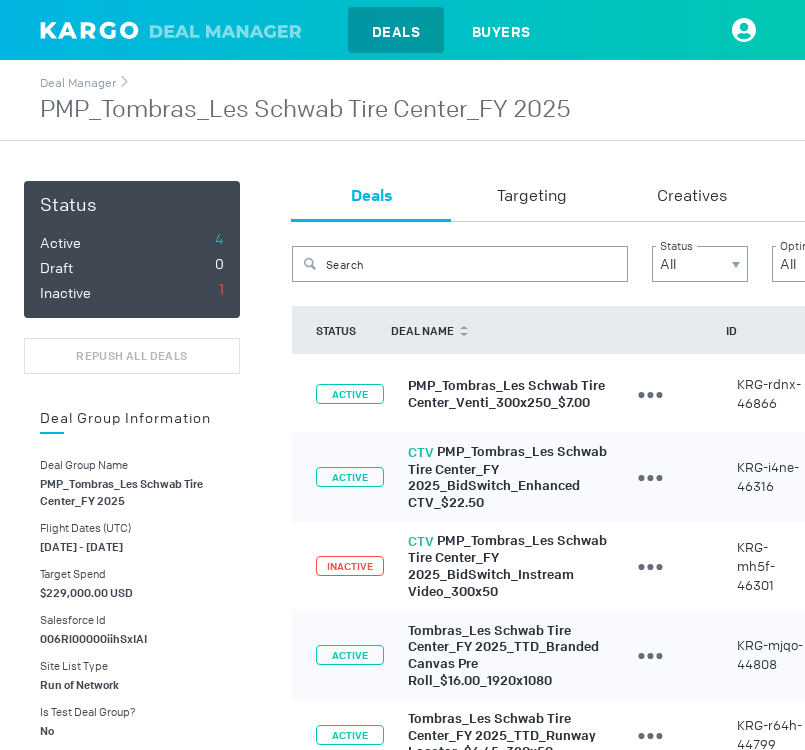 scroll, scrollTop: 0, scrollLeft: 0, axis: both 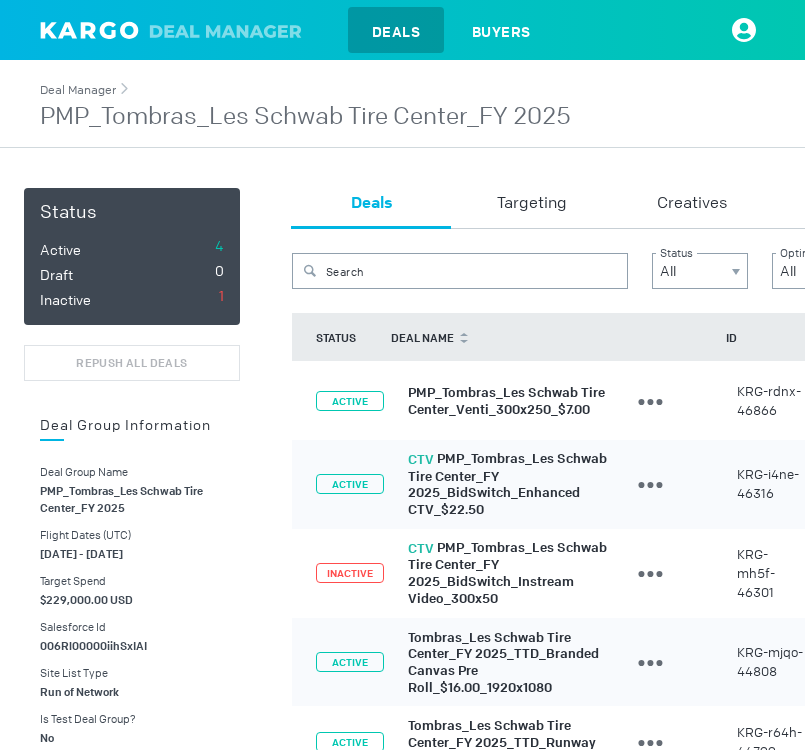 click on "Deal Manager" at bounding box center [78, 90] 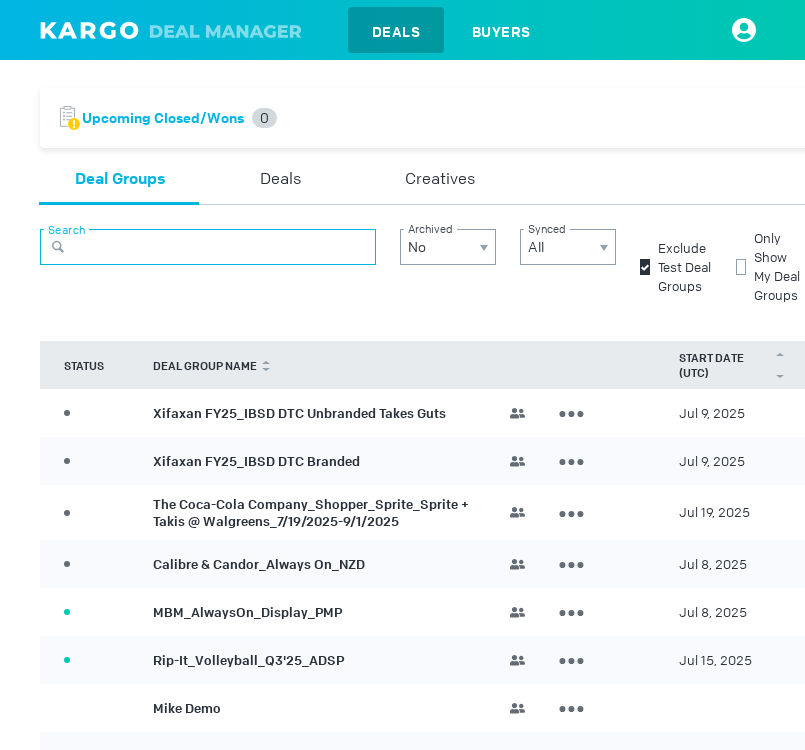 click at bounding box center (208, 247) 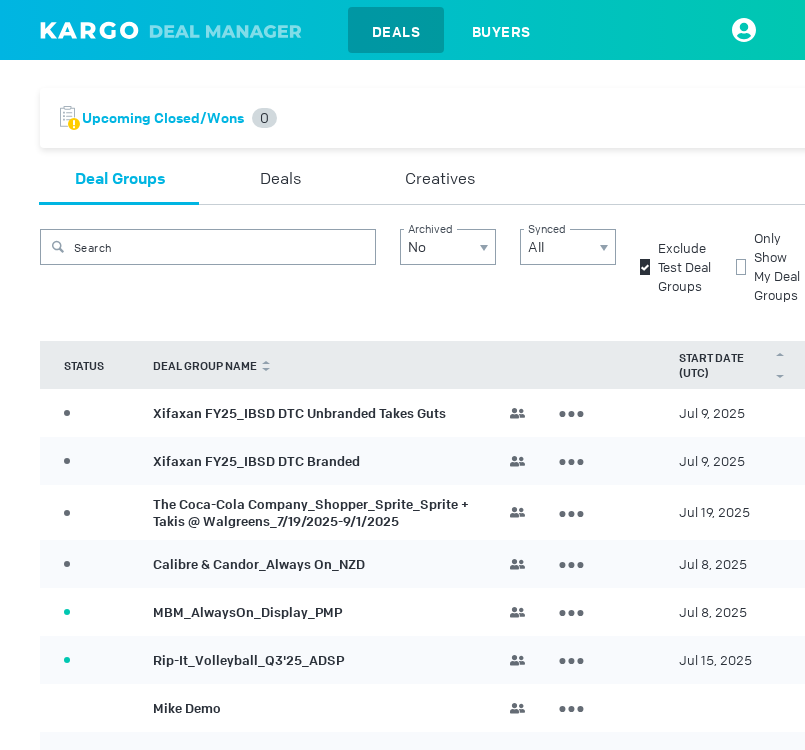 click at bounding box center [645, 267] 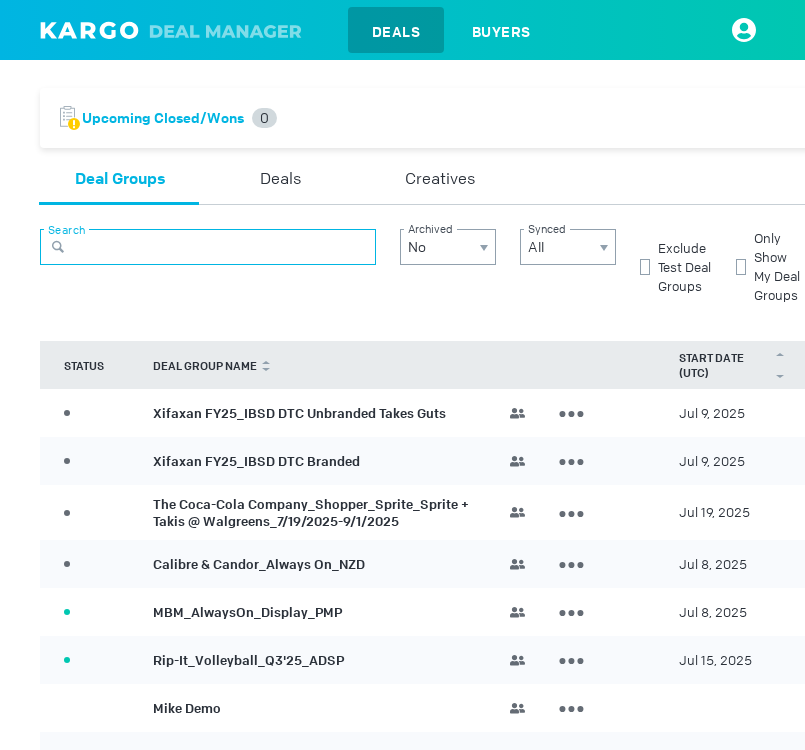 click at bounding box center [208, 247] 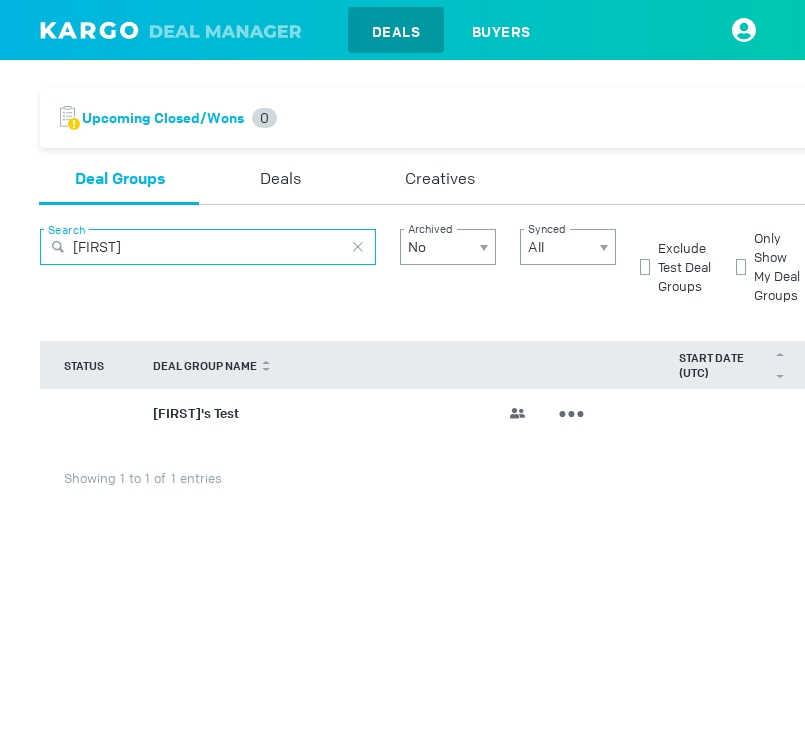 type on "[FIRST]" 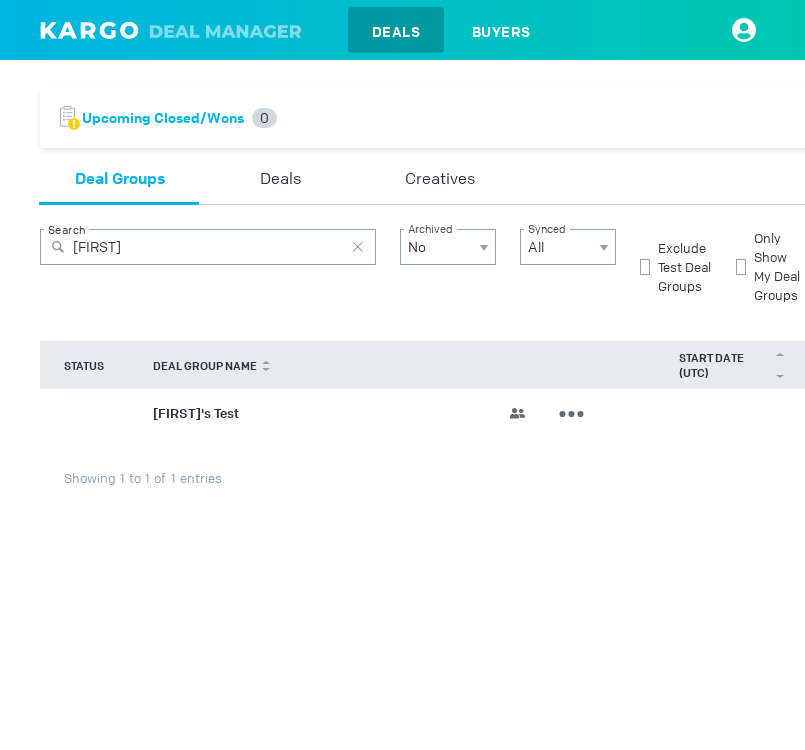 click on "[FIRST]'s Test" at bounding box center (196, 412) 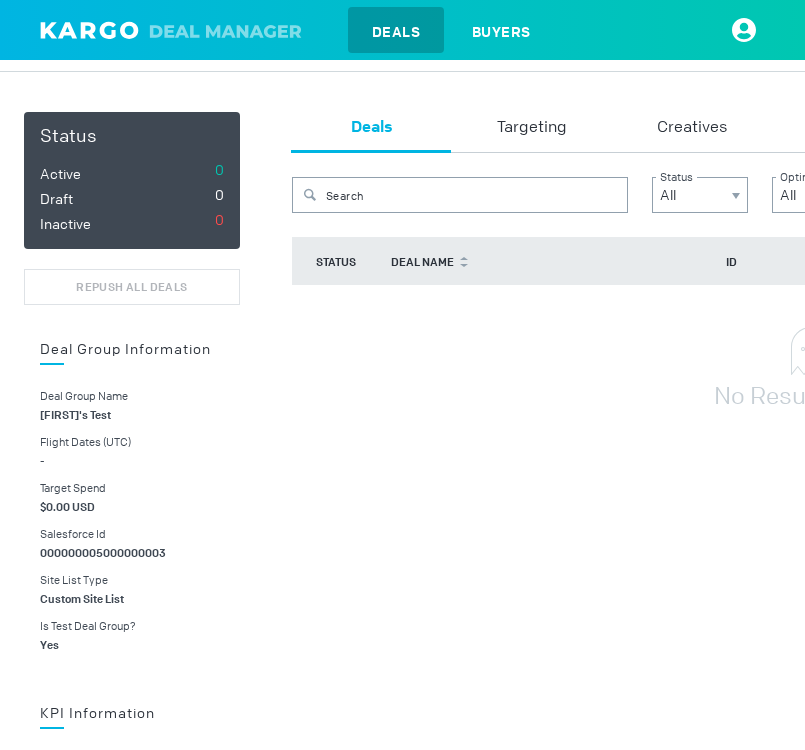 scroll, scrollTop: 81, scrollLeft: 0, axis: vertical 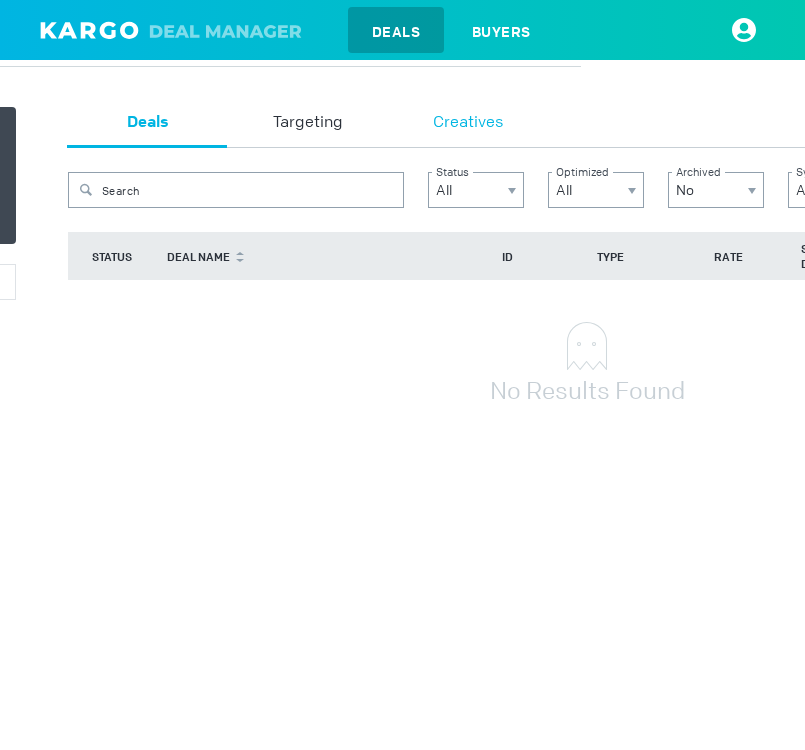click on "Creatives" at bounding box center [468, 123] 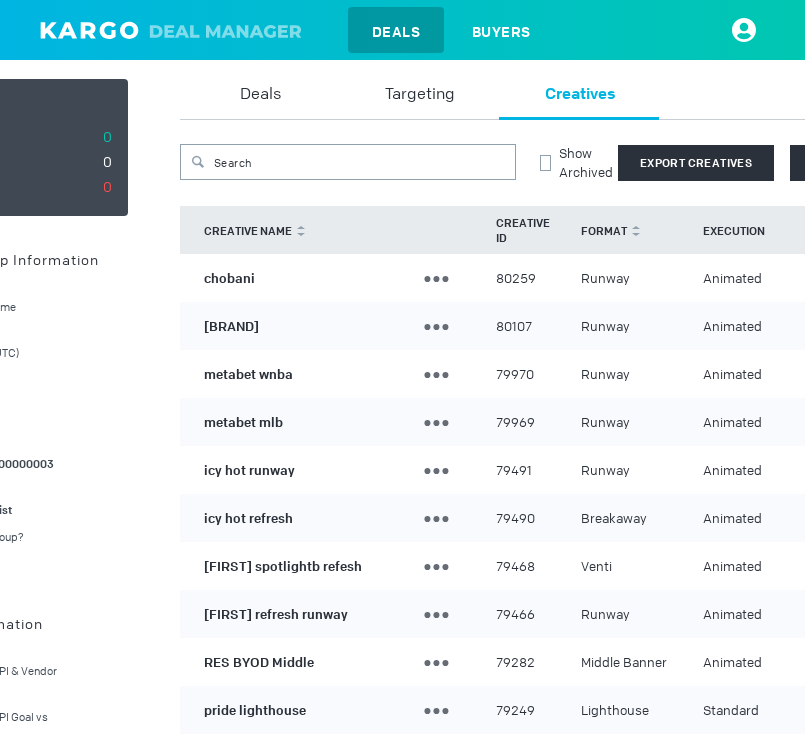scroll, scrollTop: 130, scrollLeft: 112, axis: both 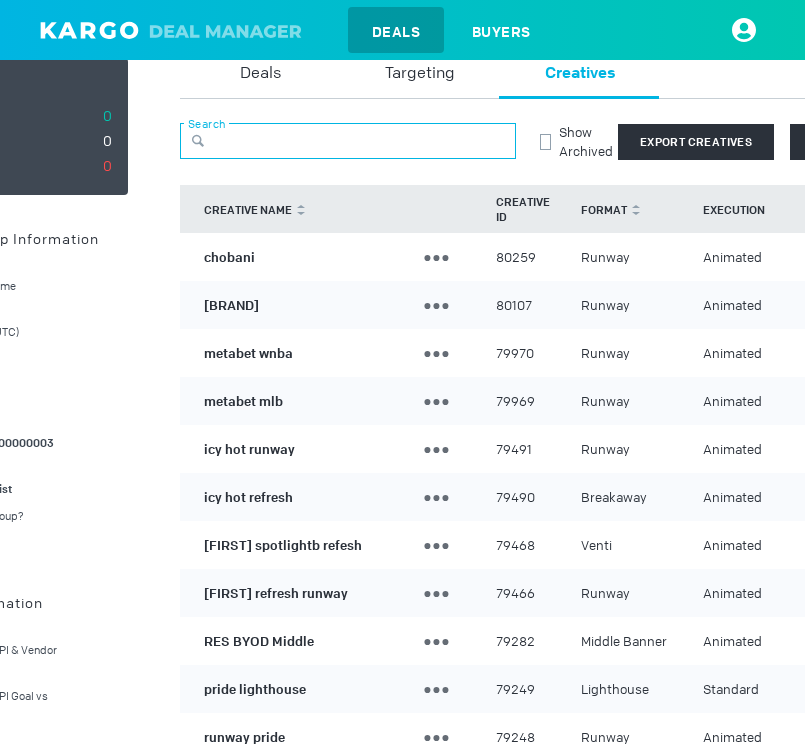 click at bounding box center (348, 141) 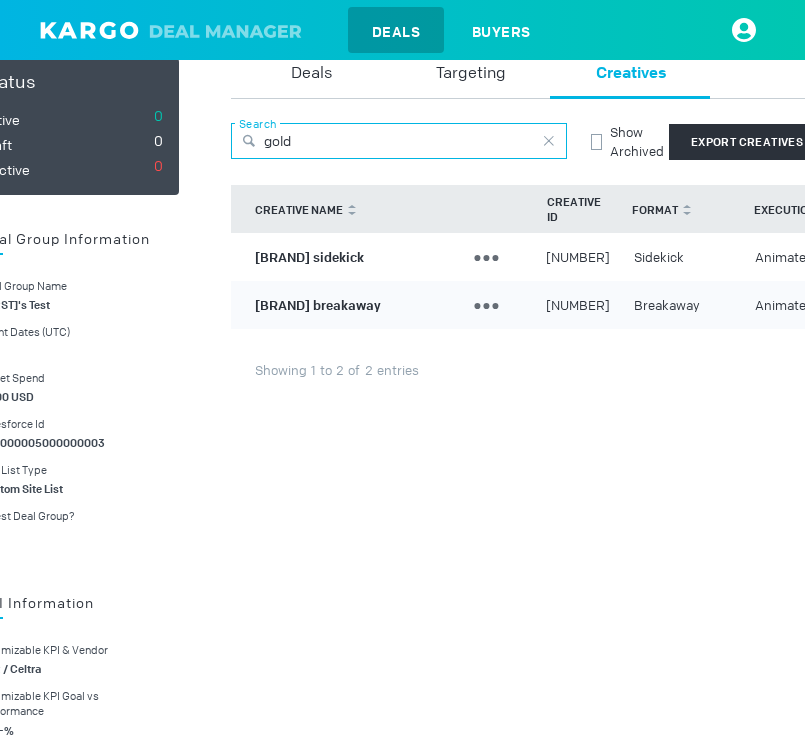 scroll, scrollTop: 130, scrollLeft: 0, axis: vertical 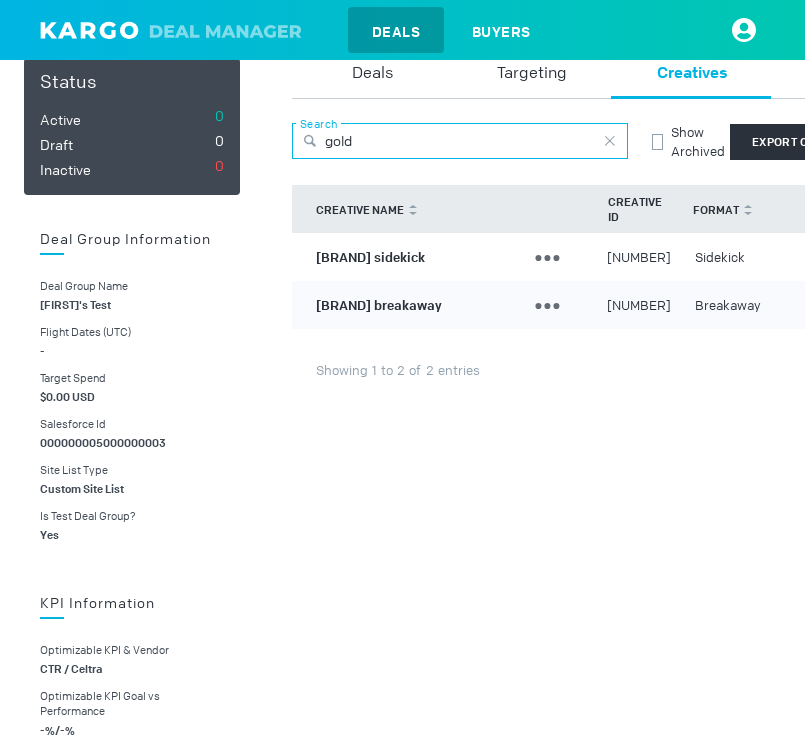 type on "gold" 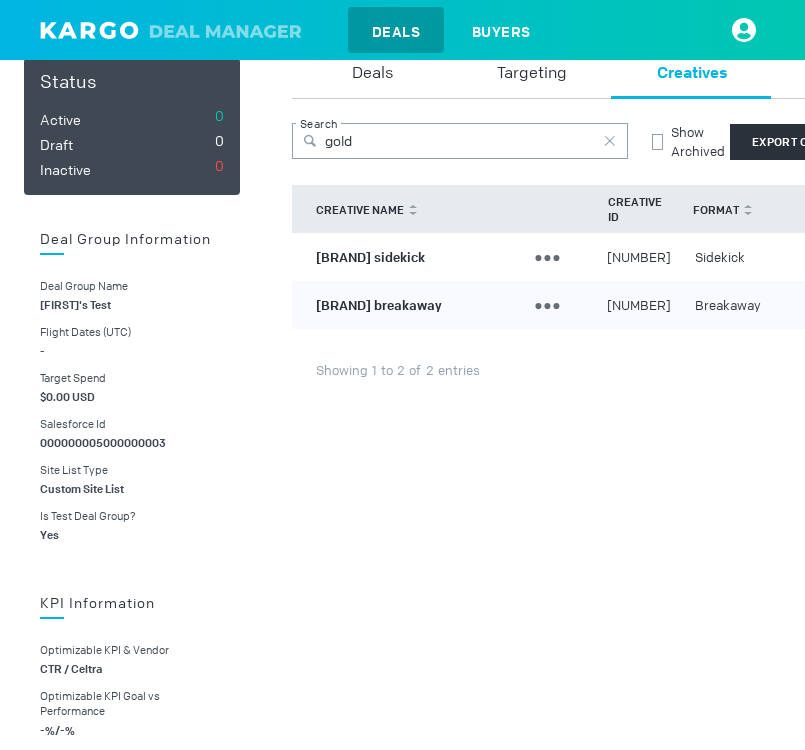 click on "[BRAND] sidekick" at bounding box center (370, 256) 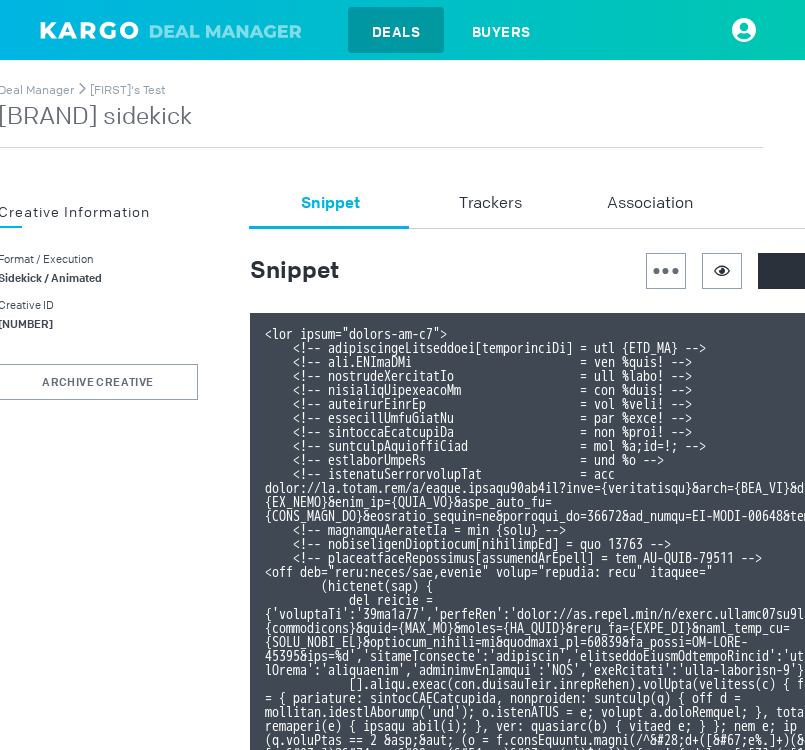 scroll, scrollTop: 0, scrollLeft: 0, axis: both 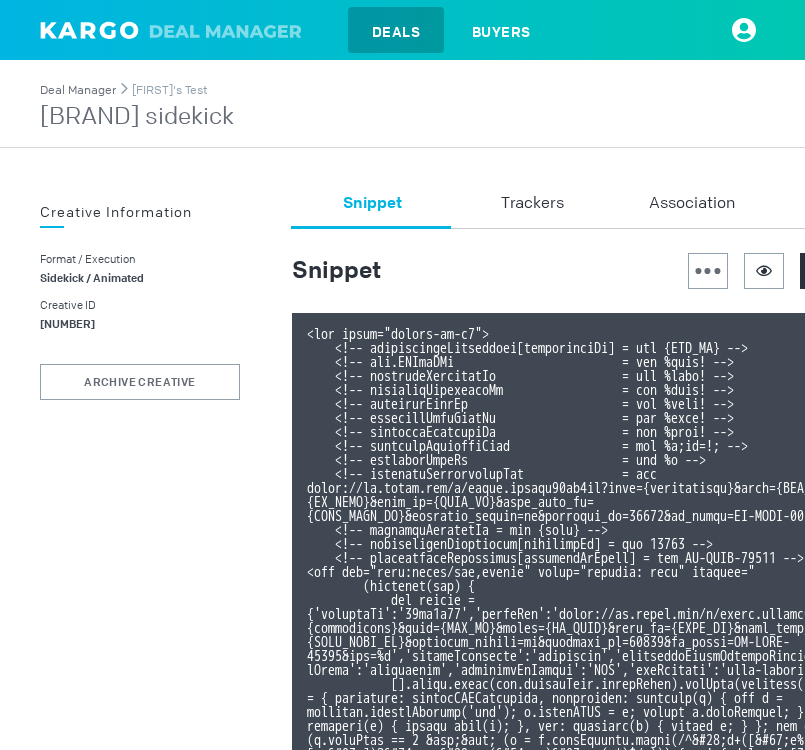 click on "Deal Manager" at bounding box center [78, 90] 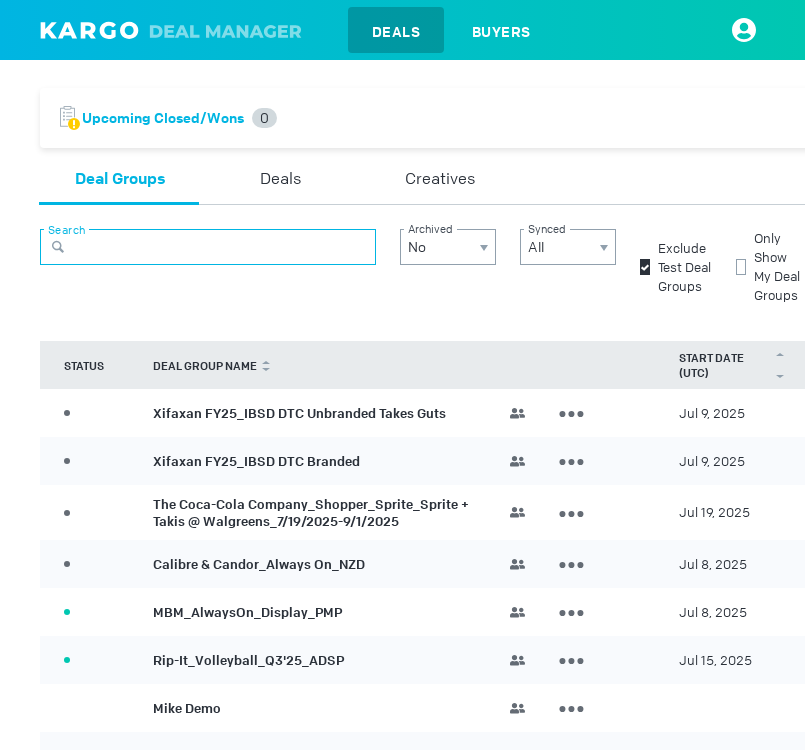 click at bounding box center [208, 247] 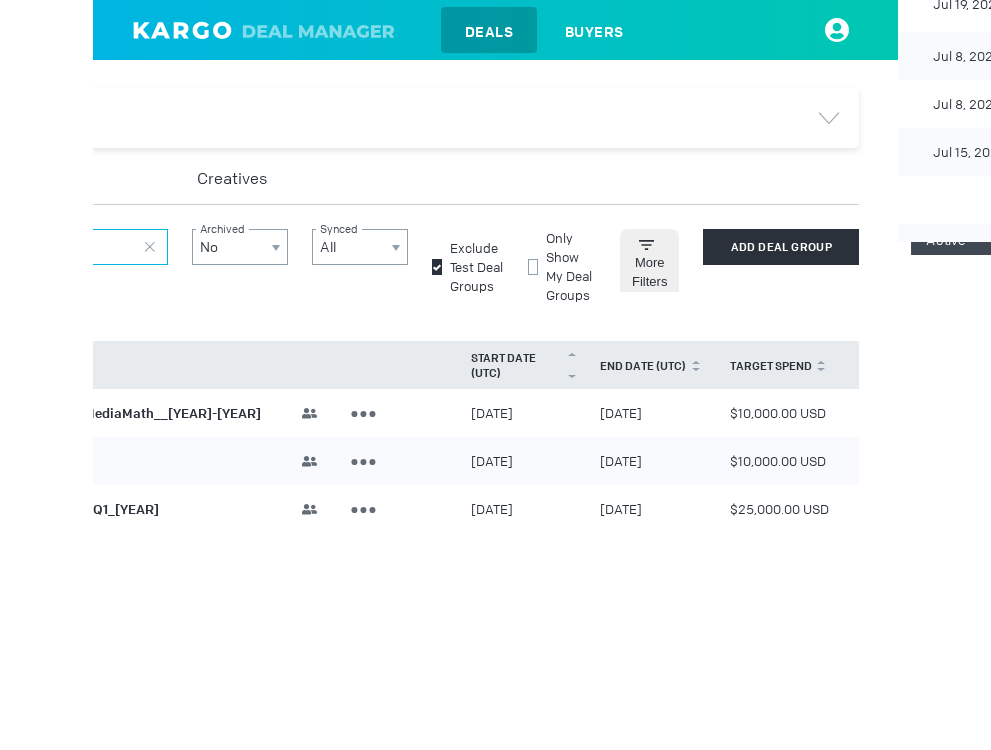scroll, scrollTop: 0, scrollLeft: 0, axis: both 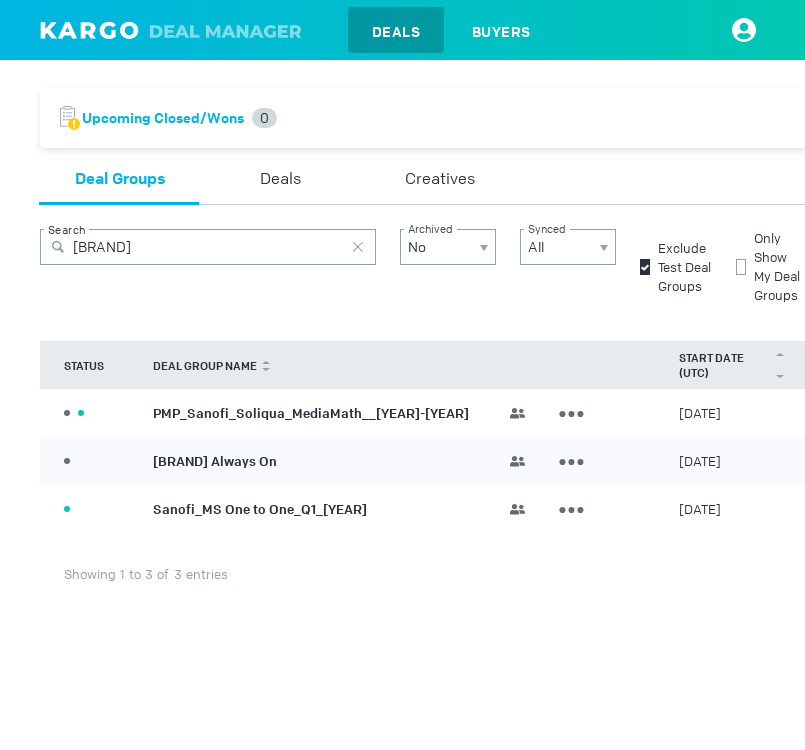 click at bounding box center [358, 247] 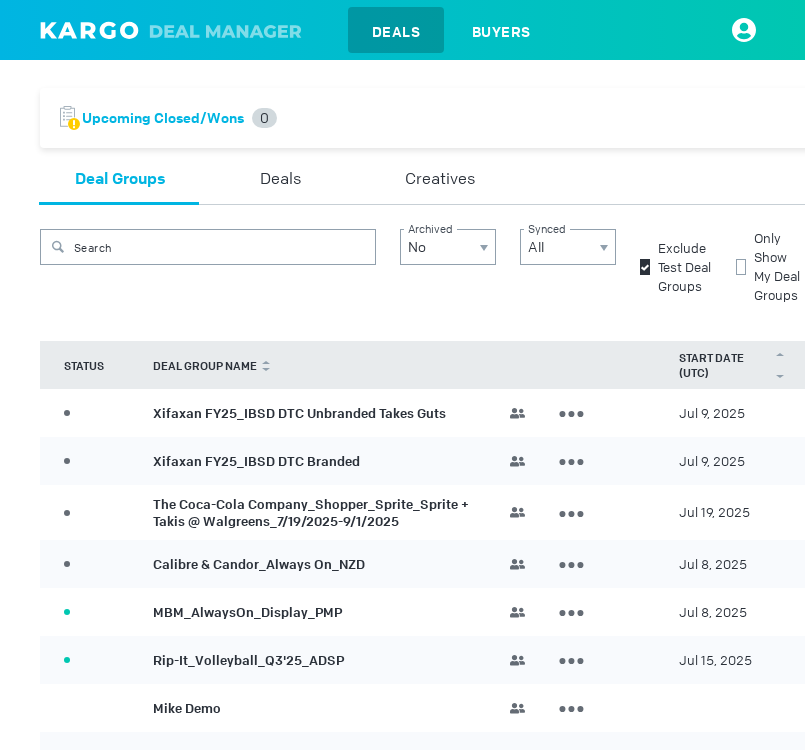 click on "Search" at bounding box center [208, 267] 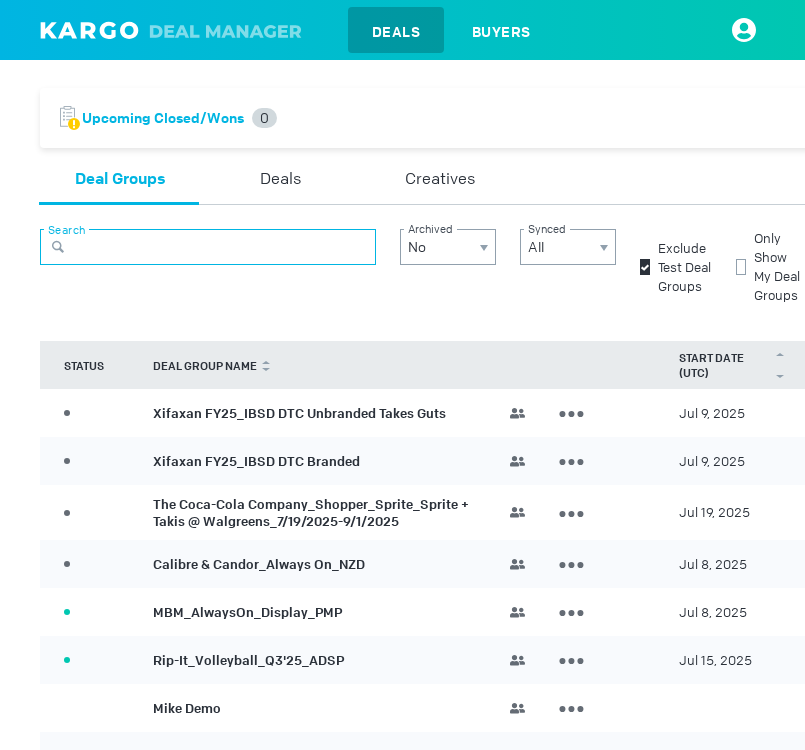 click at bounding box center (208, 247) 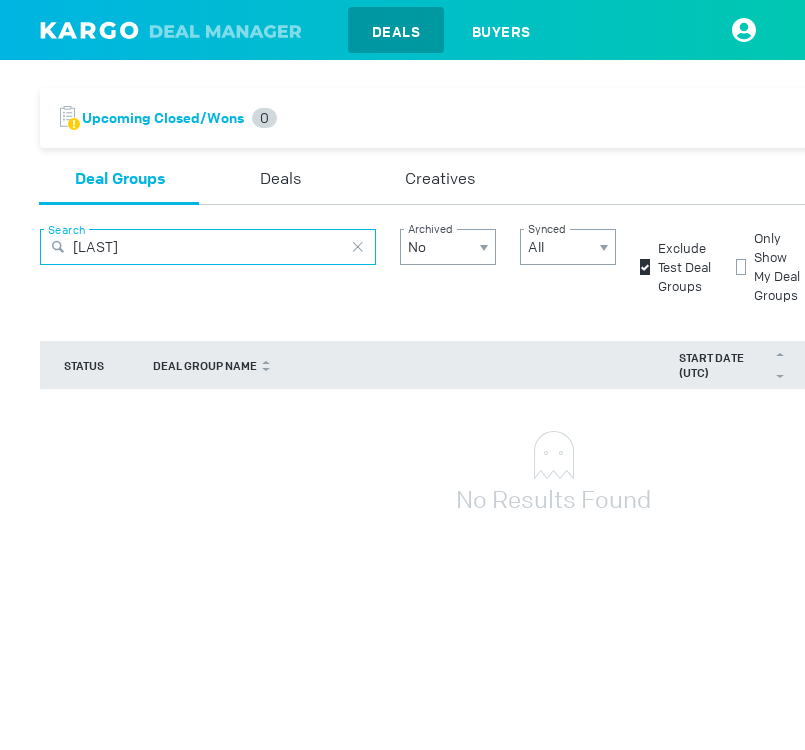 click on "[LAST]" at bounding box center (208, 247) 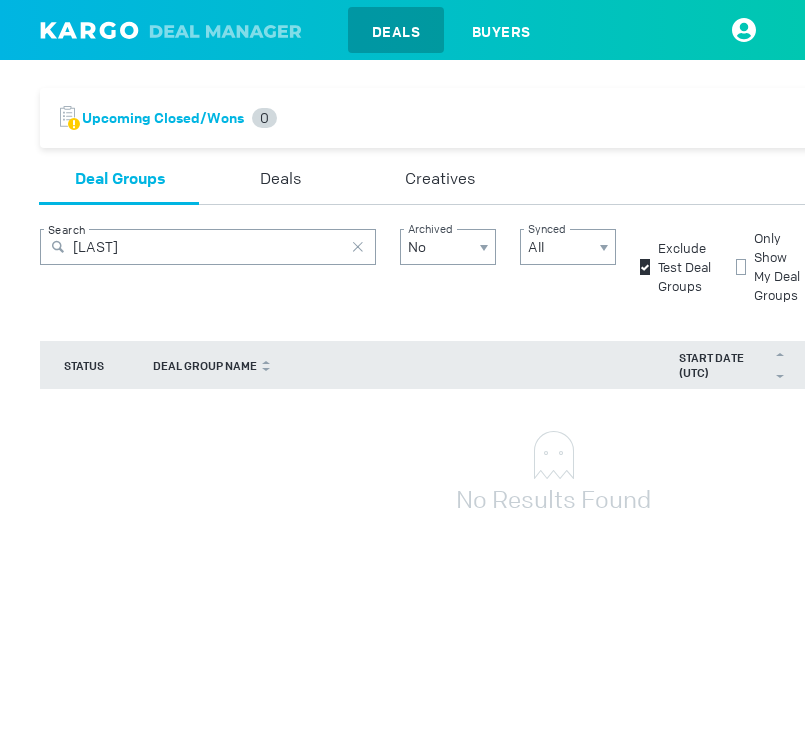 click at bounding box center [364, 247] 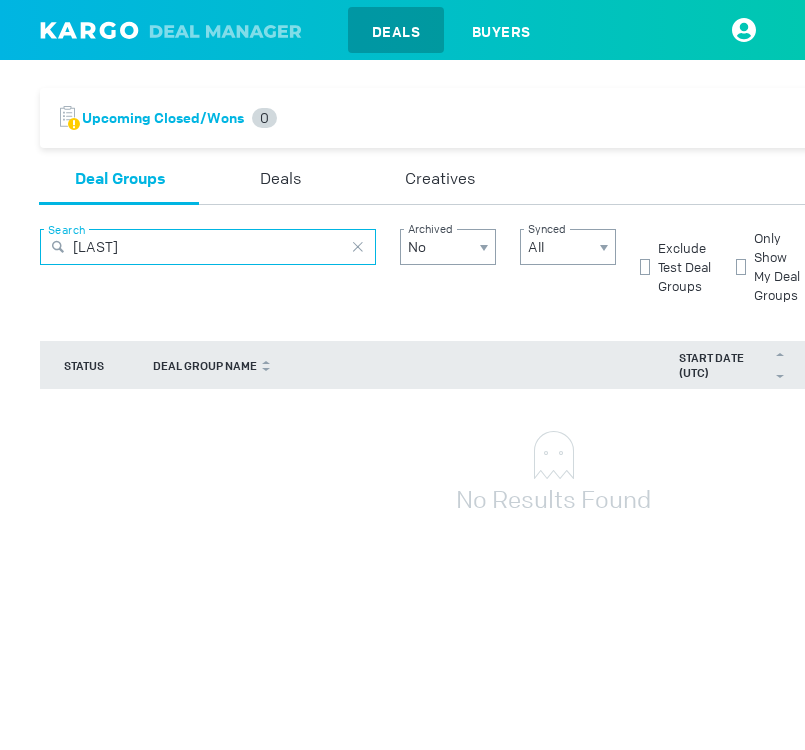 click on "[LAST]" at bounding box center (208, 247) 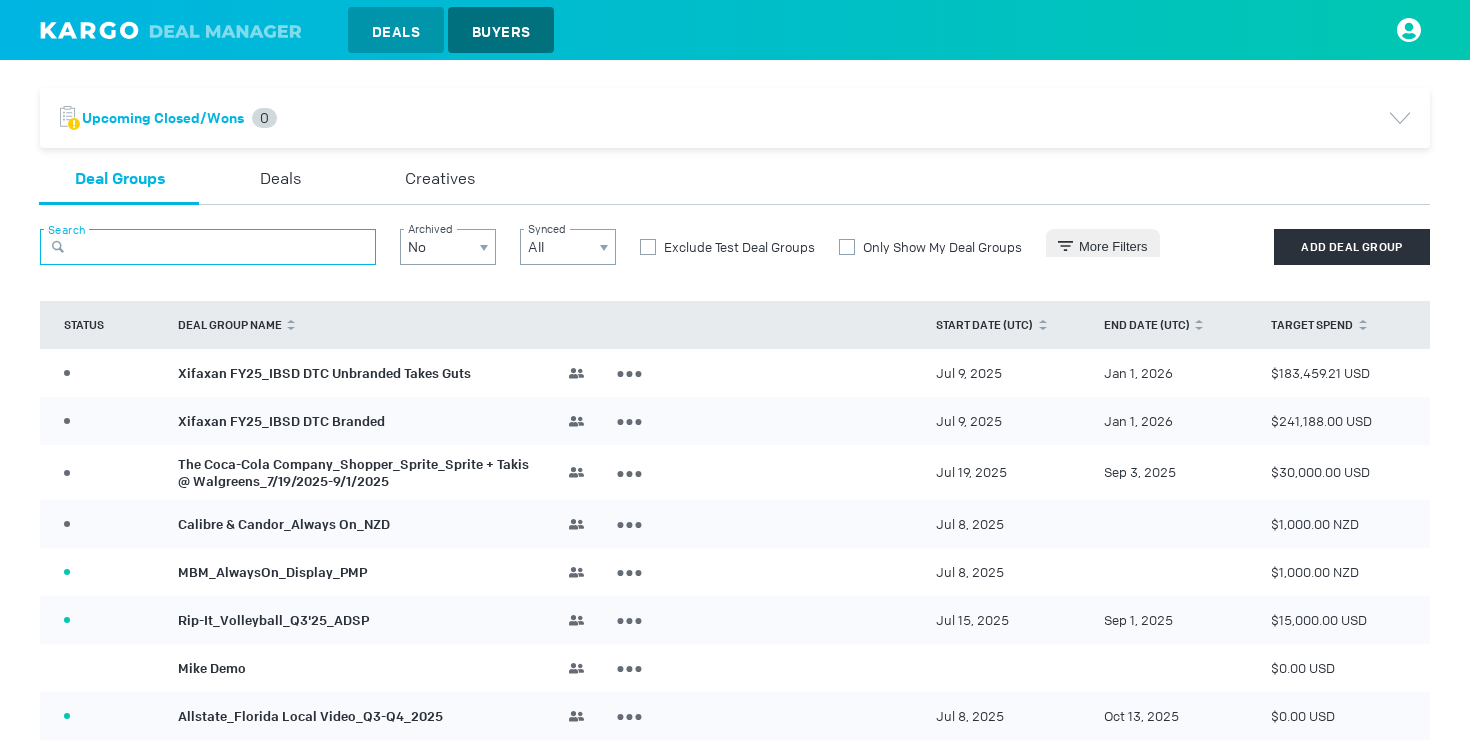 type 